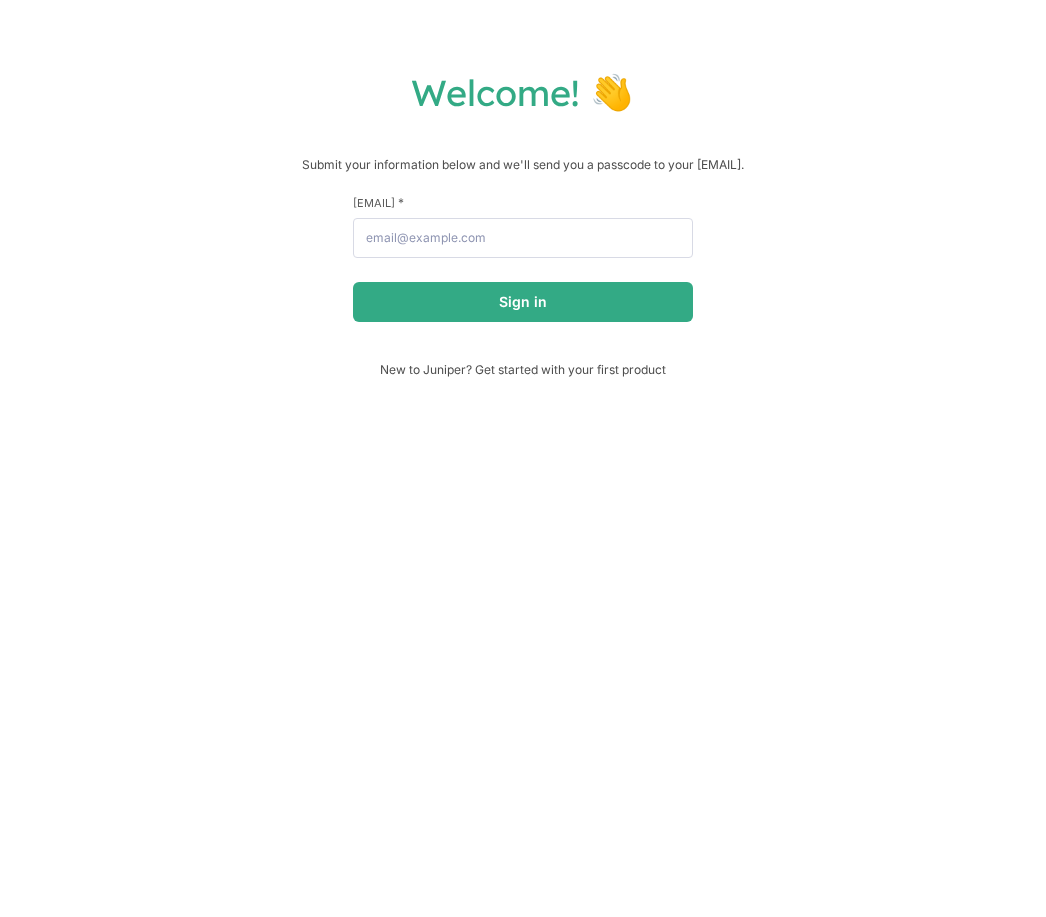 scroll, scrollTop: 0, scrollLeft: 0, axis: both 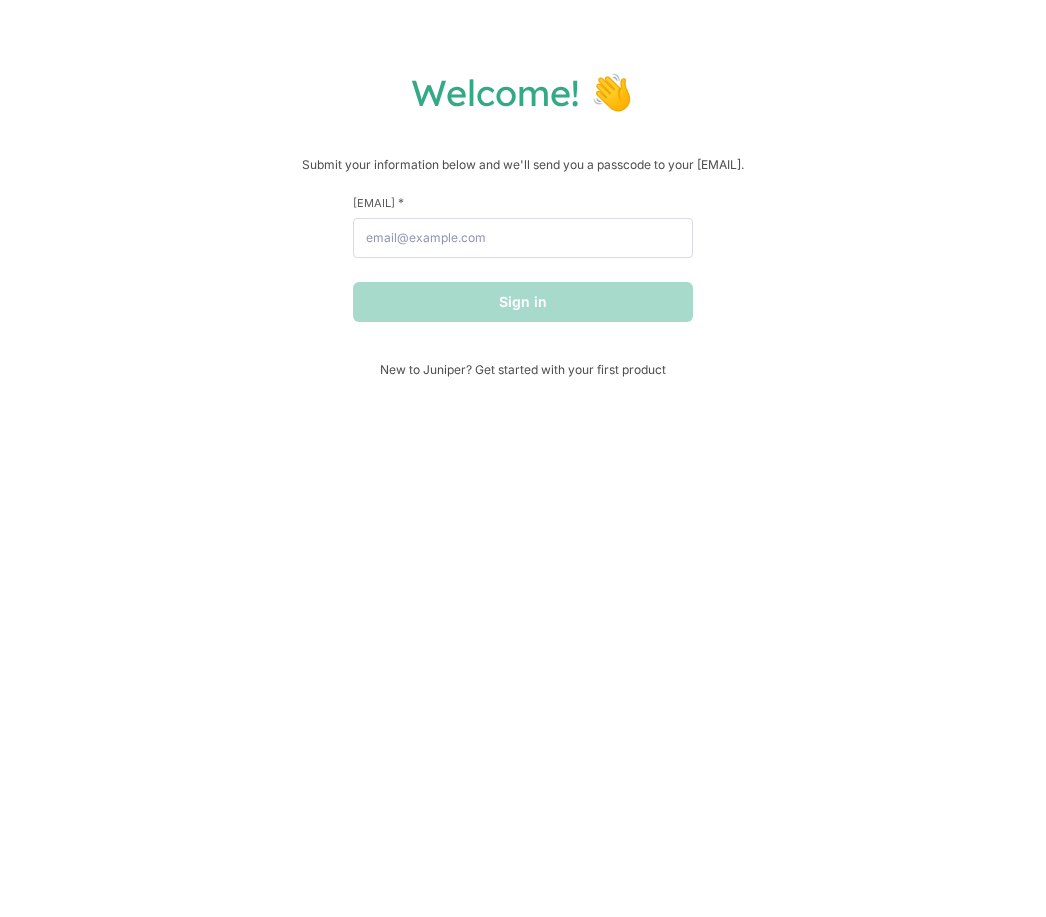 click on "Welcome! 👋 Submit your information below and we'll send you a passcode to your [EMAIL]. [FIRST]   * [LAST]   * [EMAIL]   * Sign in New to Juniper? Get started with your first product" at bounding box center [523, 458] 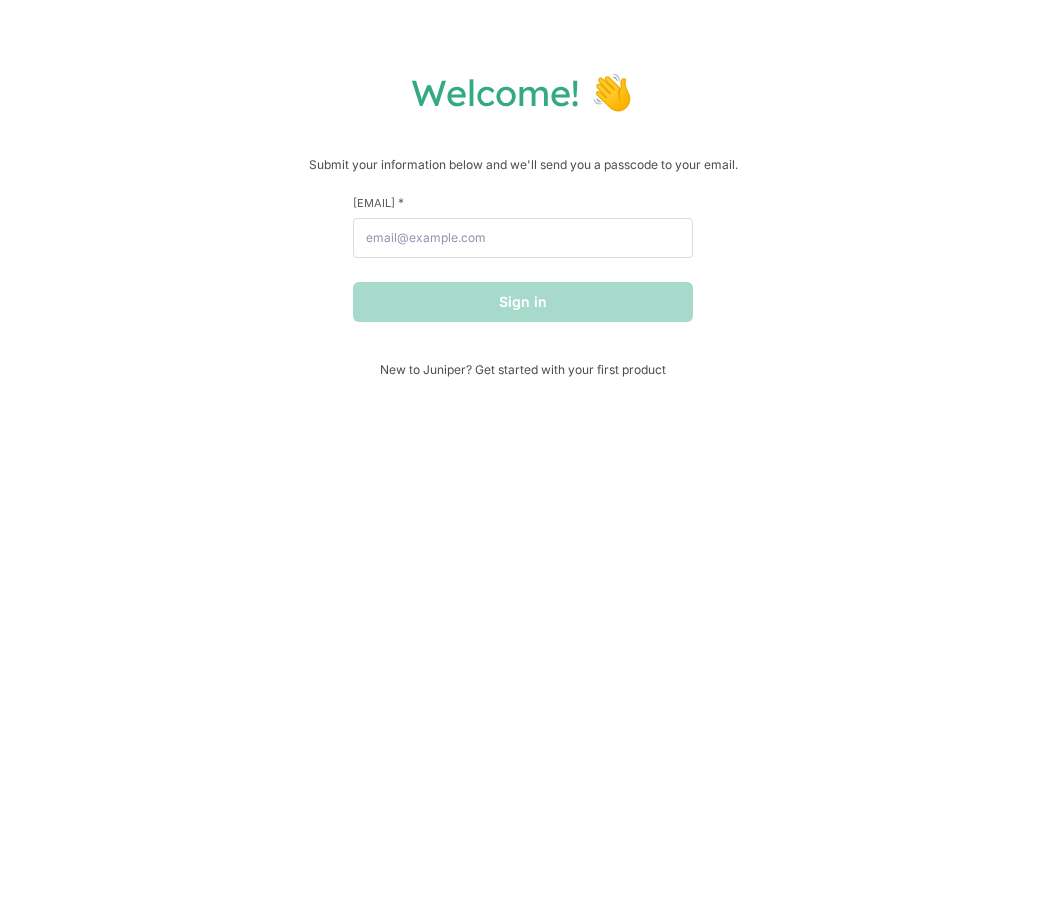 scroll, scrollTop: 0, scrollLeft: 0, axis: both 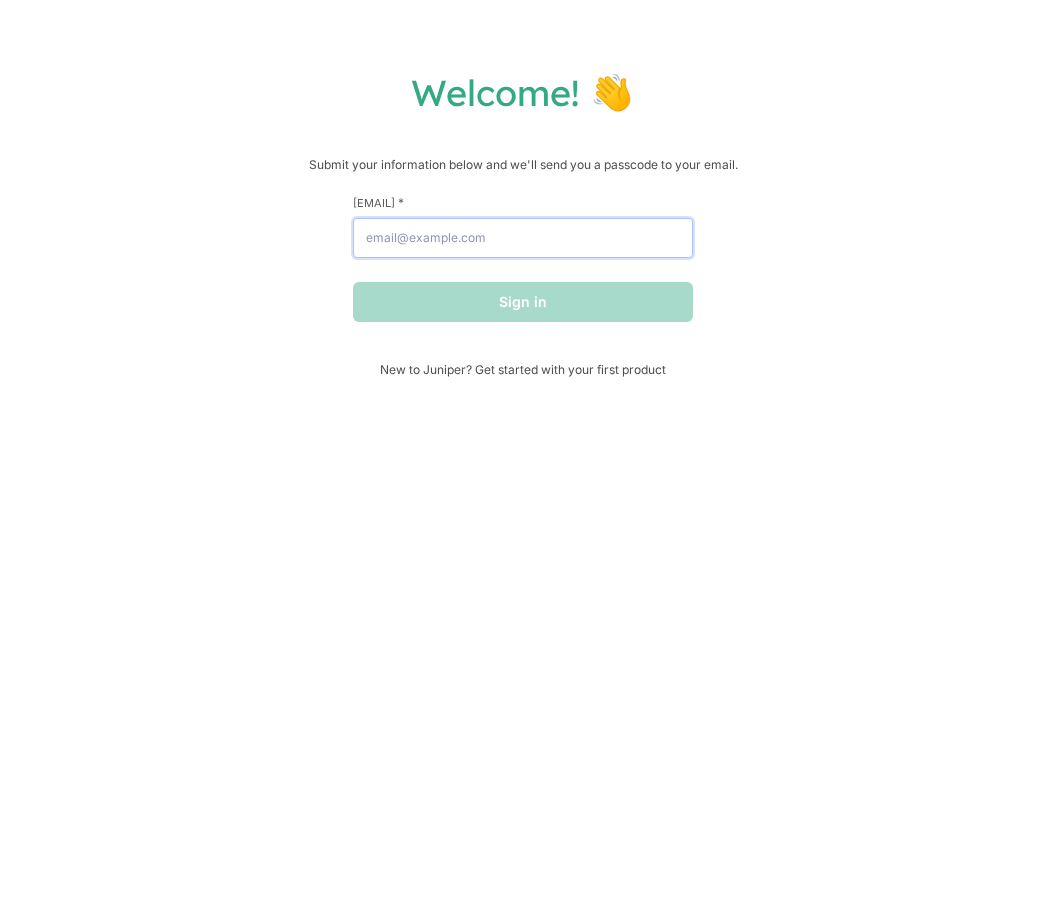 click on "Email Address   *" at bounding box center (523, 238) 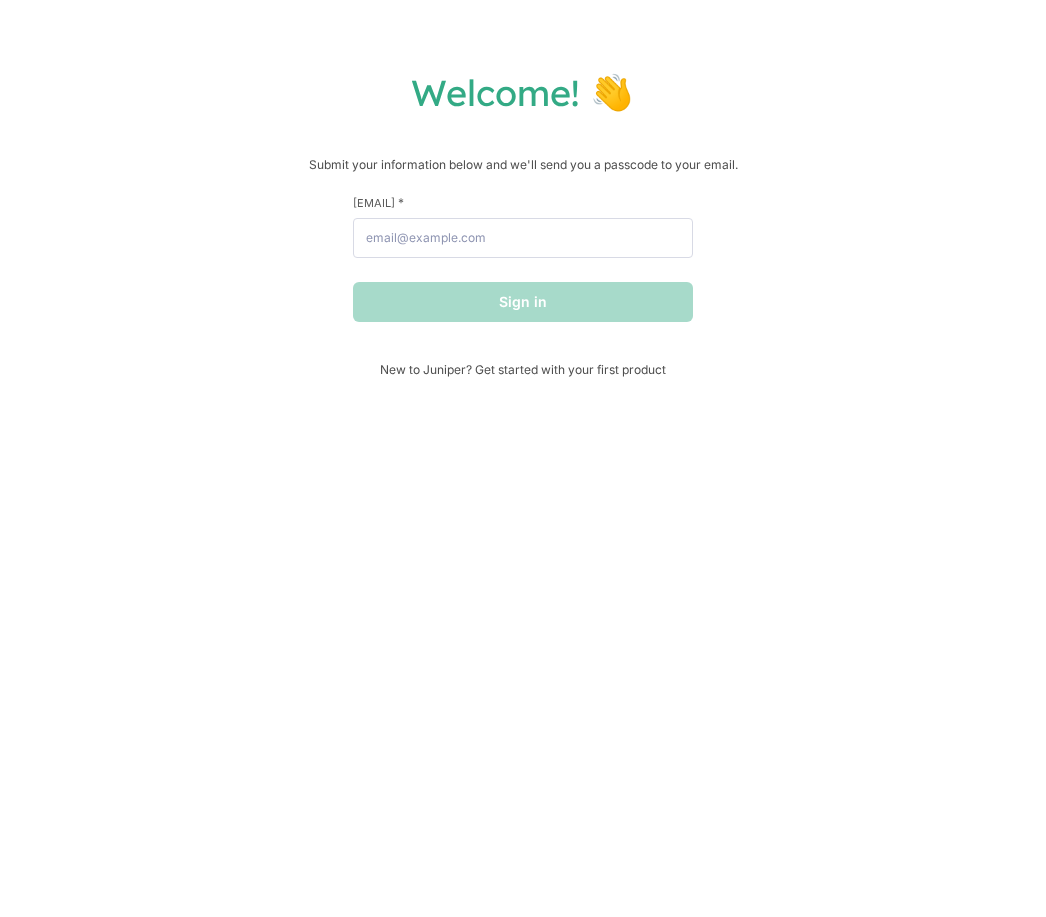 click on "Welcome! 👋 Submit your information below and we'll send you a passcode to your [EMAIL]. [FIRST]   * [LAST]   * [EMAIL]   * Sign in New to Juniper? Get started with your first product" at bounding box center (523, 223) 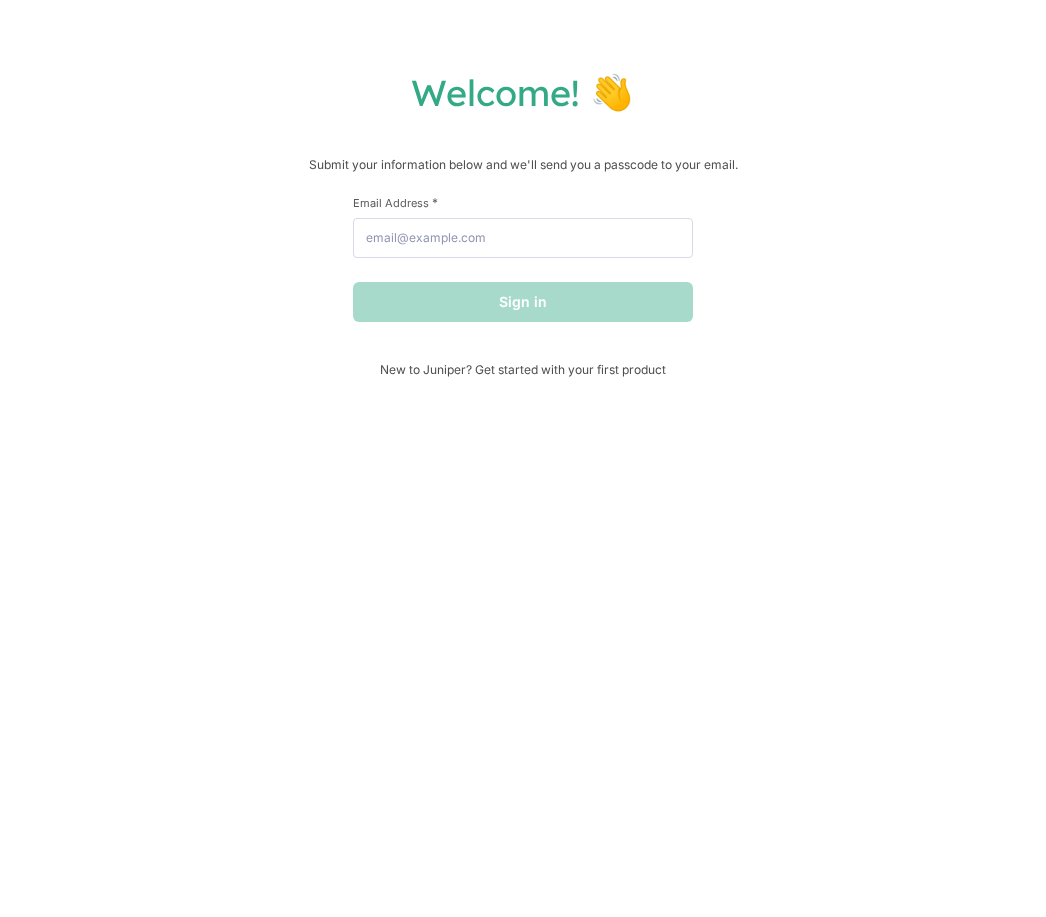 scroll, scrollTop: 0, scrollLeft: 0, axis: both 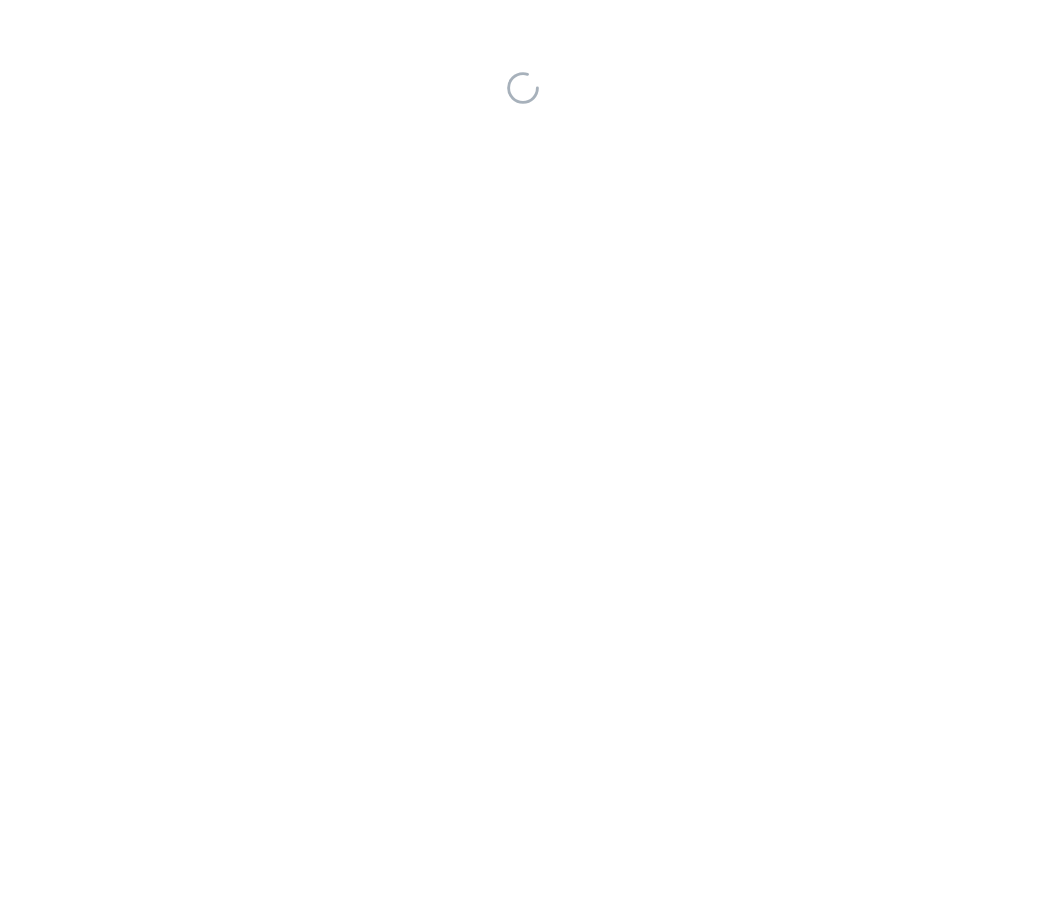 click at bounding box center (523, 458) 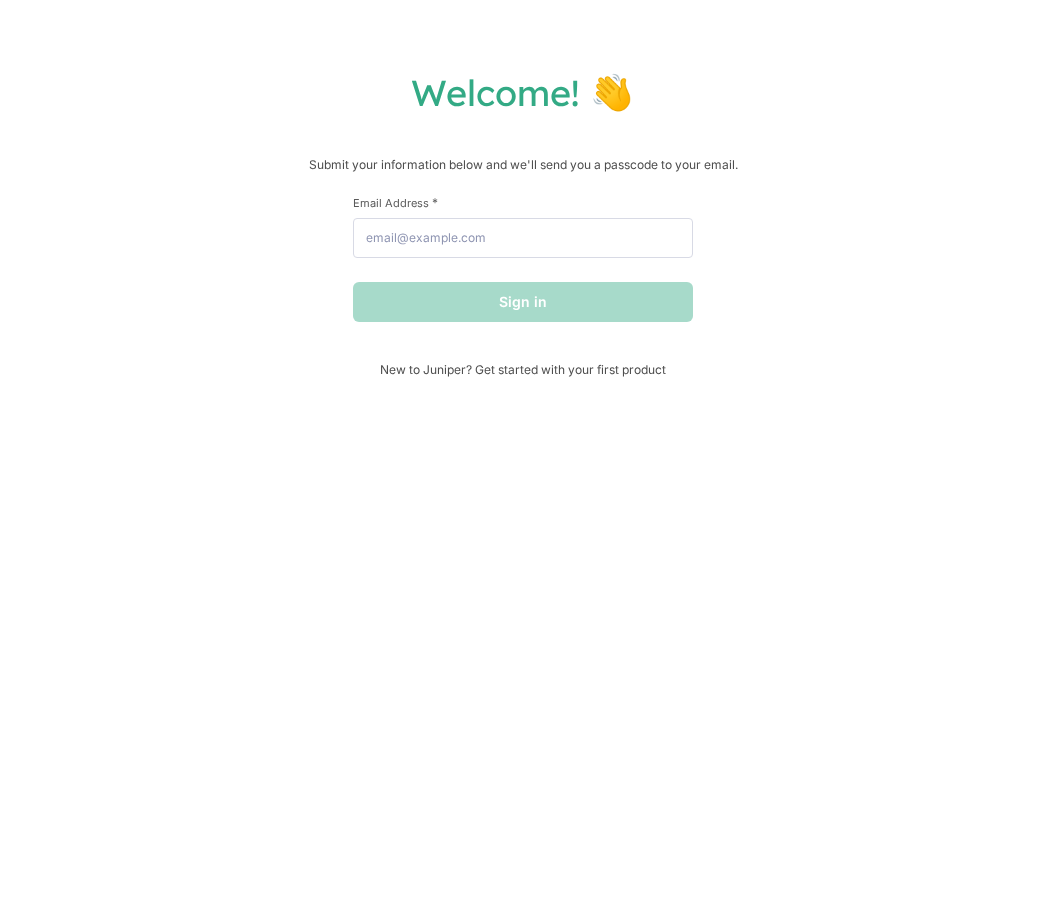 click on "Welcome! 👋 Submit your information below and we'll send you a passcode to your email. [FIRST]   * [LAST]   * [EMAIL]   * Sign in New to Juniper? Get started with your first product" at bounding box center [523, 223] 